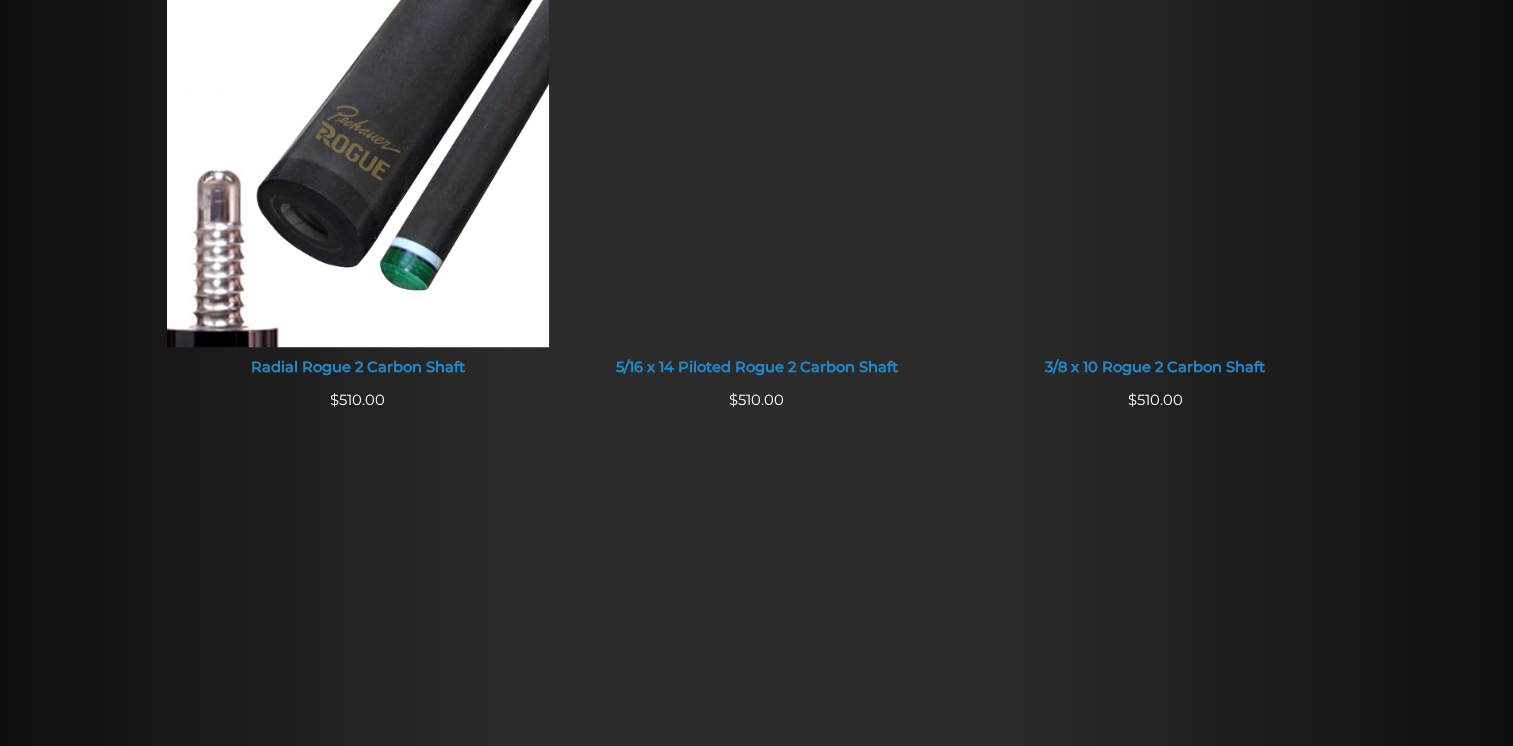 scroll, scrollTop: 1483, scrollLeft: 0, axis: vertical 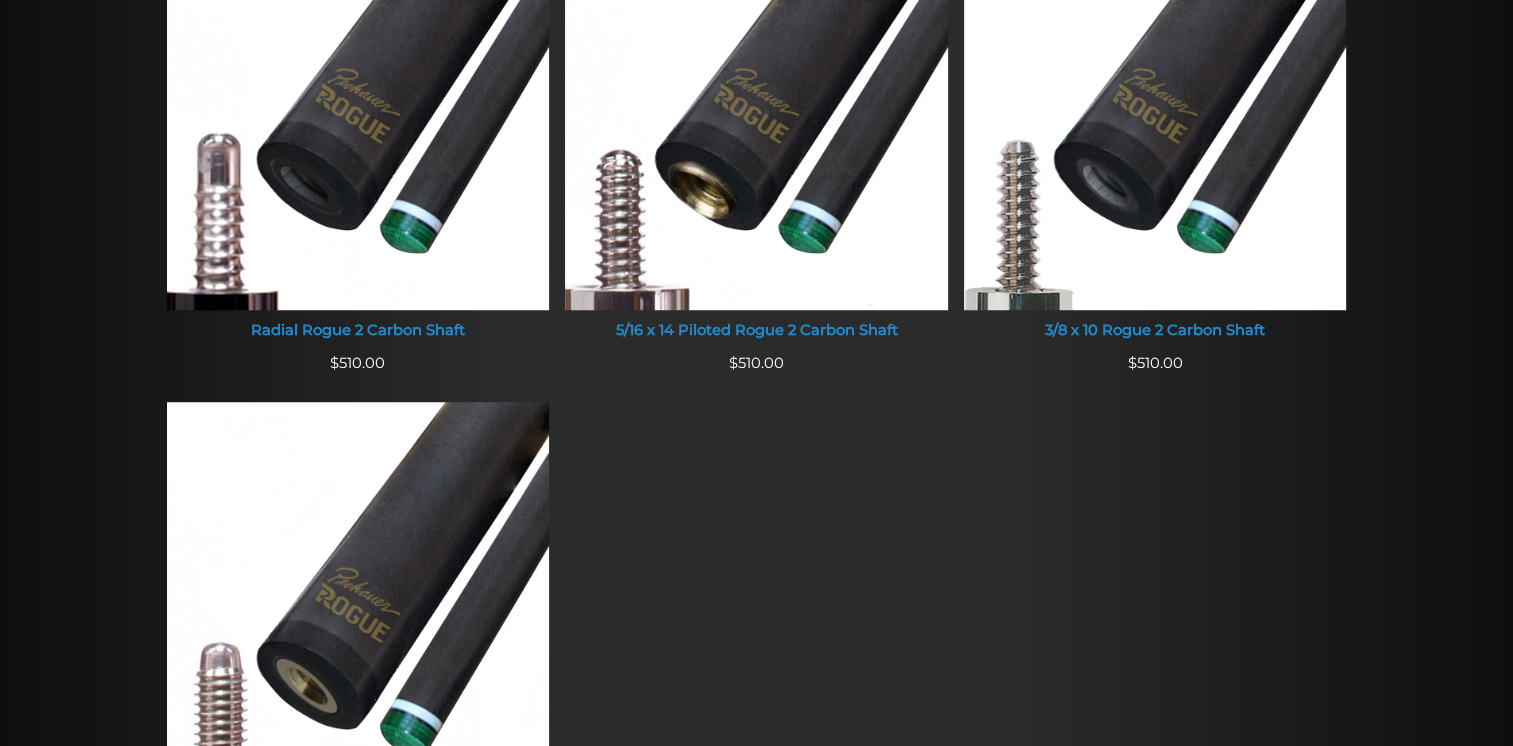 click on "5/16 x 14 Piloted Rogue 2 Carbon Shaft" at bounding box center (756, 331) 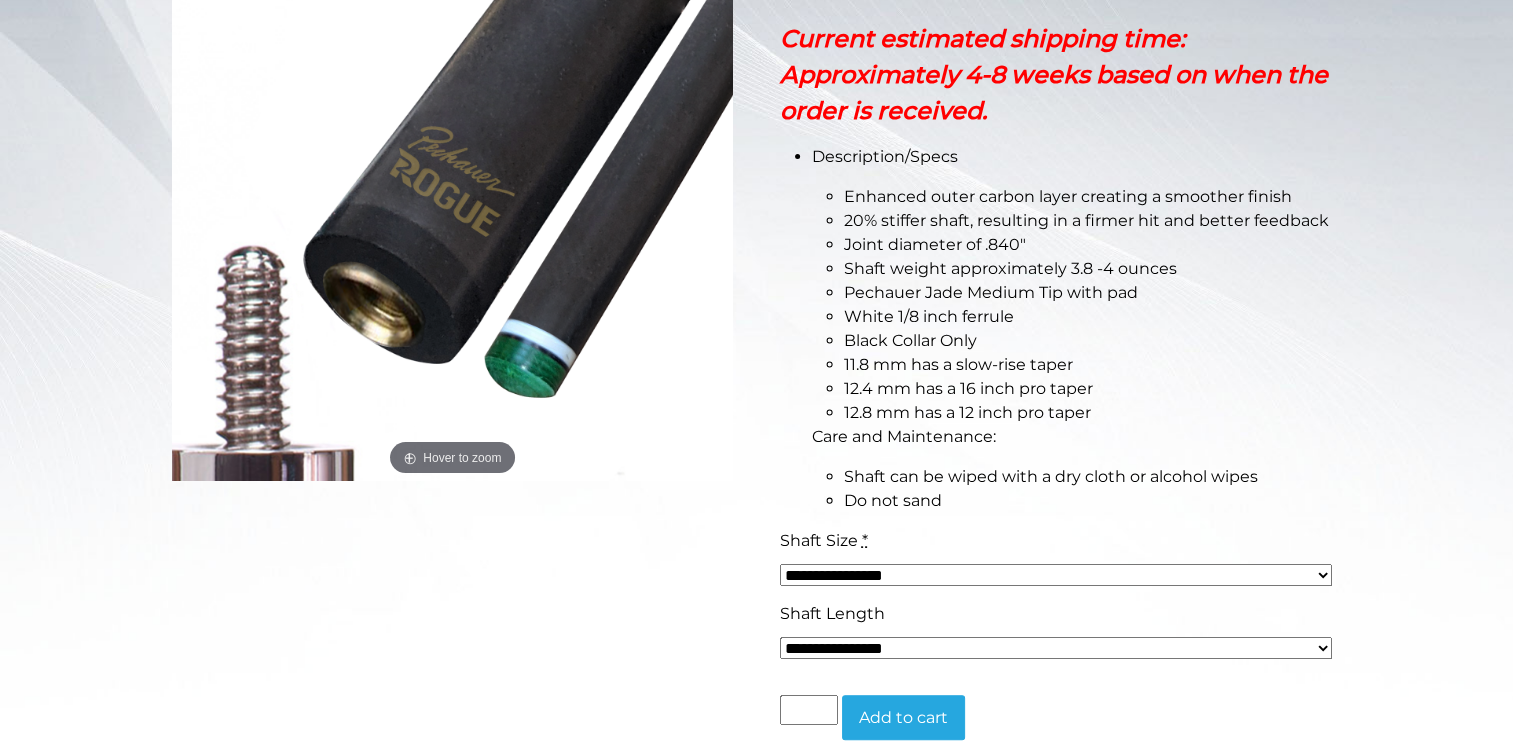 scroll, scrollTop: 451, scrollLeft: 0, axis: vertical 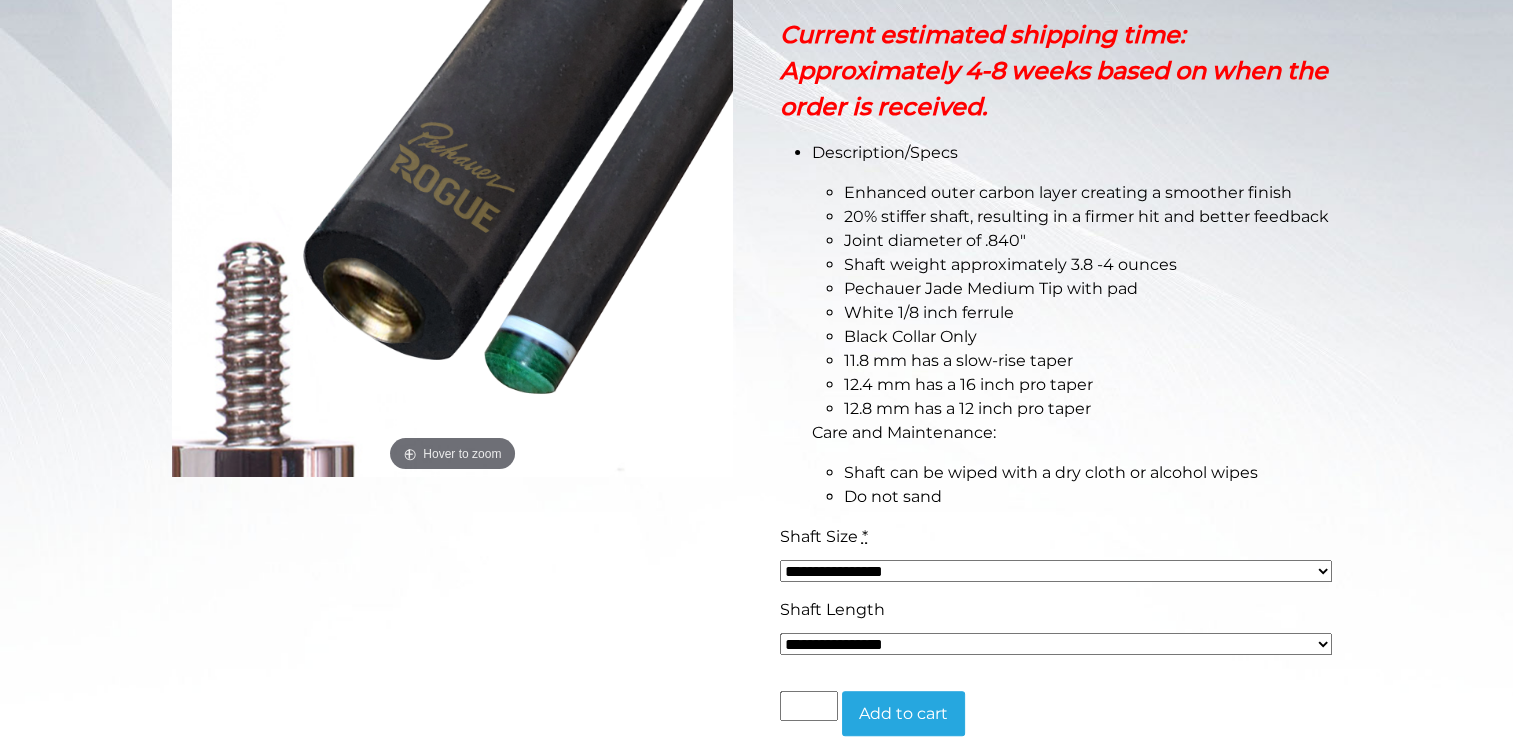 click on "**********" at bounding box center [1056, 571] 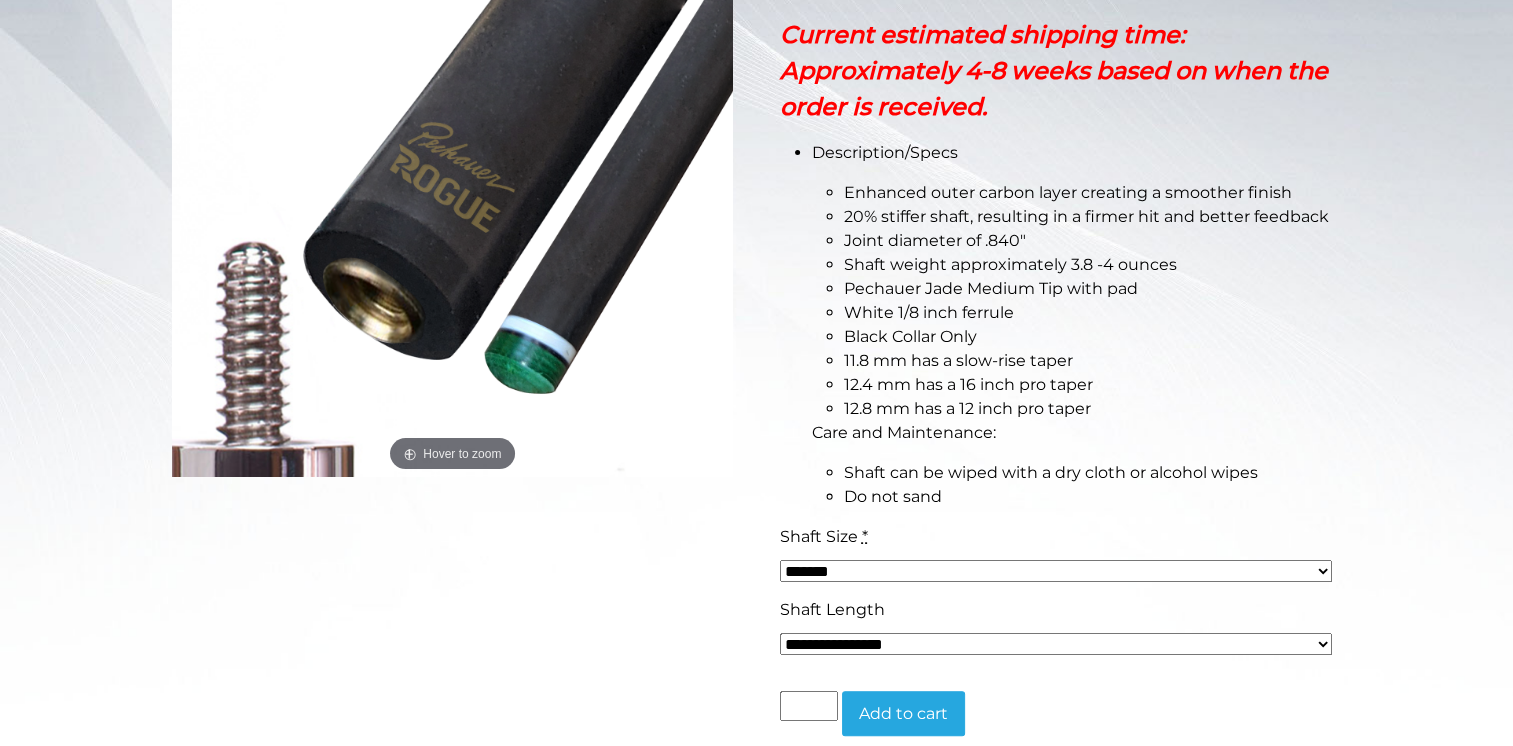 click on "**********" at bounding box center [1056, 571] 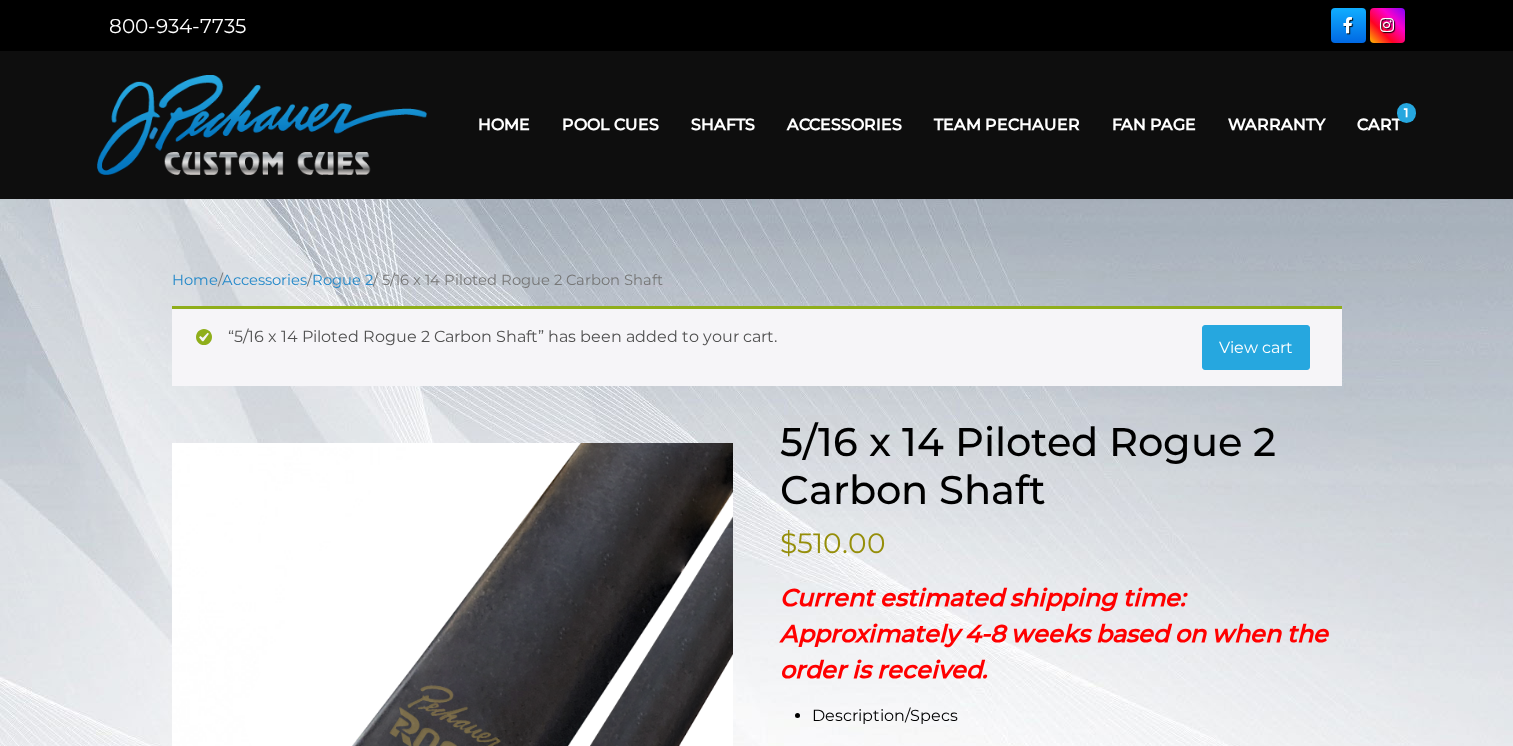 scroll, scrollTop: 0, scrollLeft: 0, axis: both 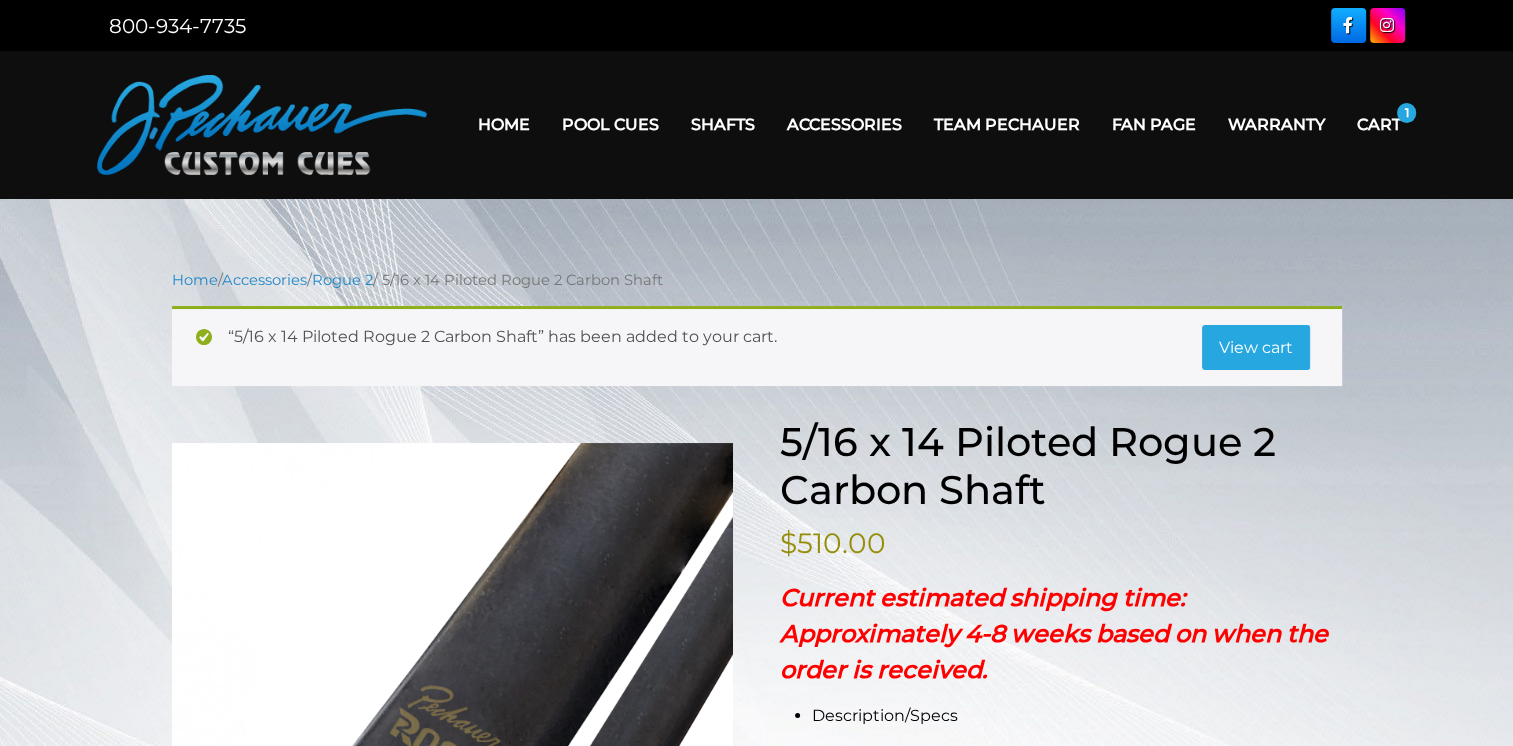 click on "Cart" at bounding box center (1379, 124) 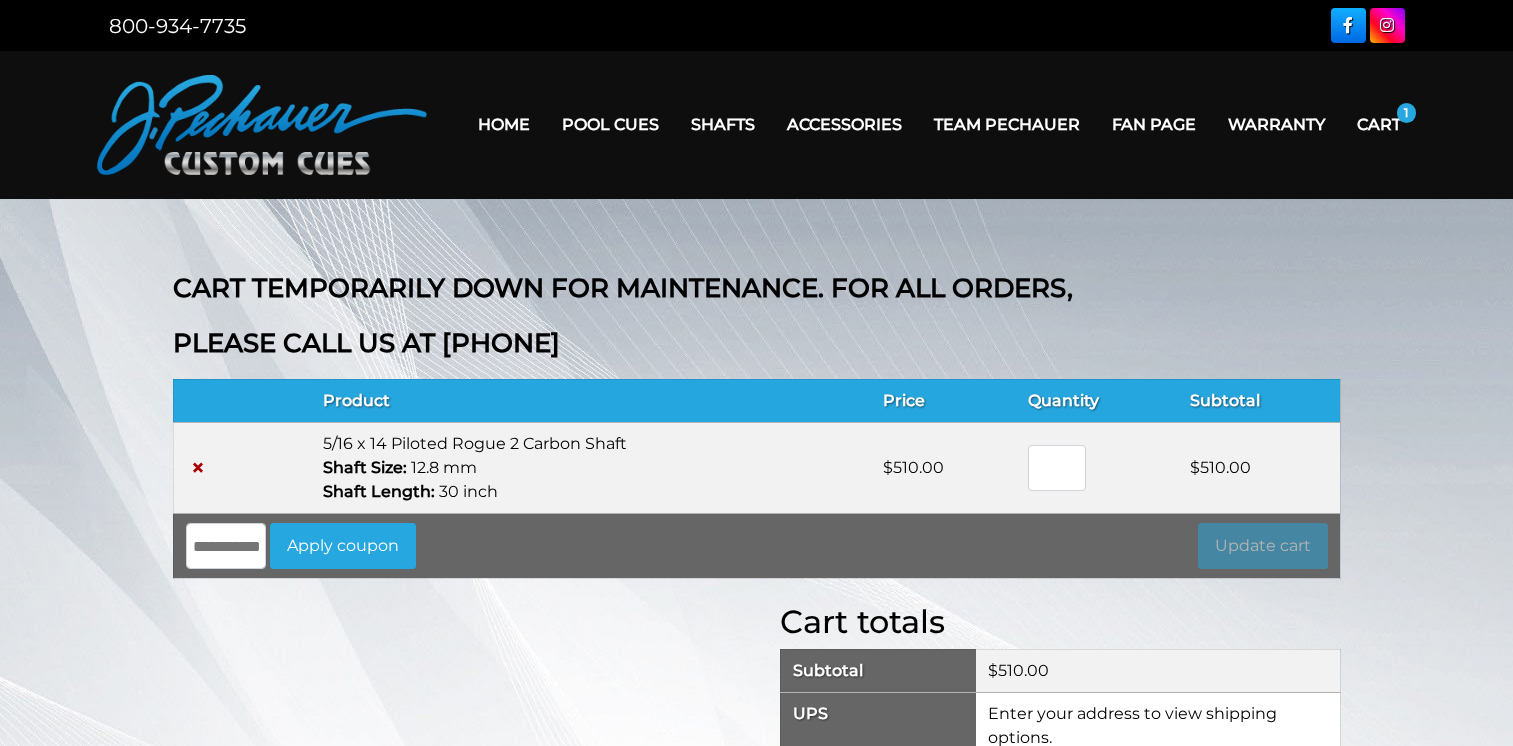 scroll, scrollTop: 0, scrollLeft: 0, axis: both 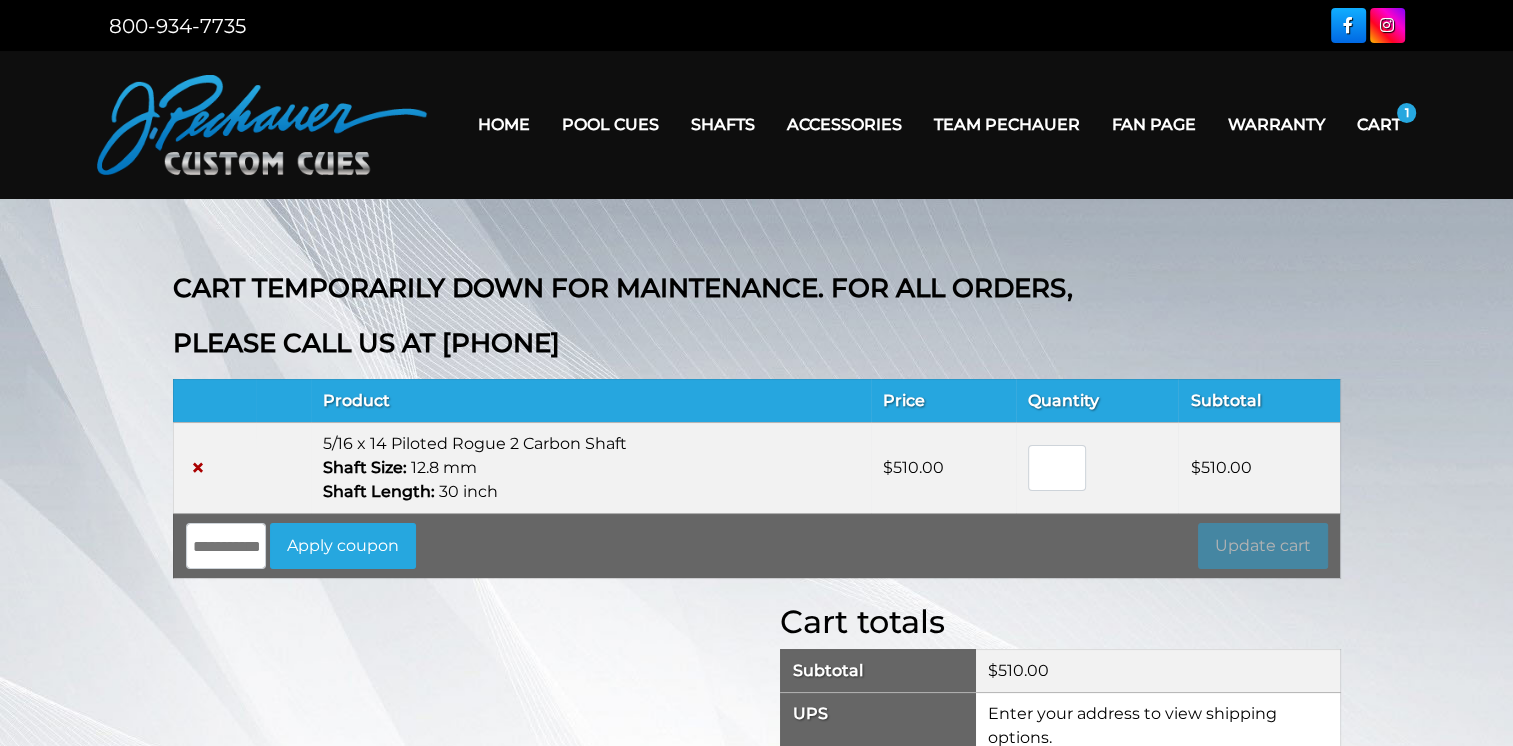click on "×" at bounding box center [198, 468] 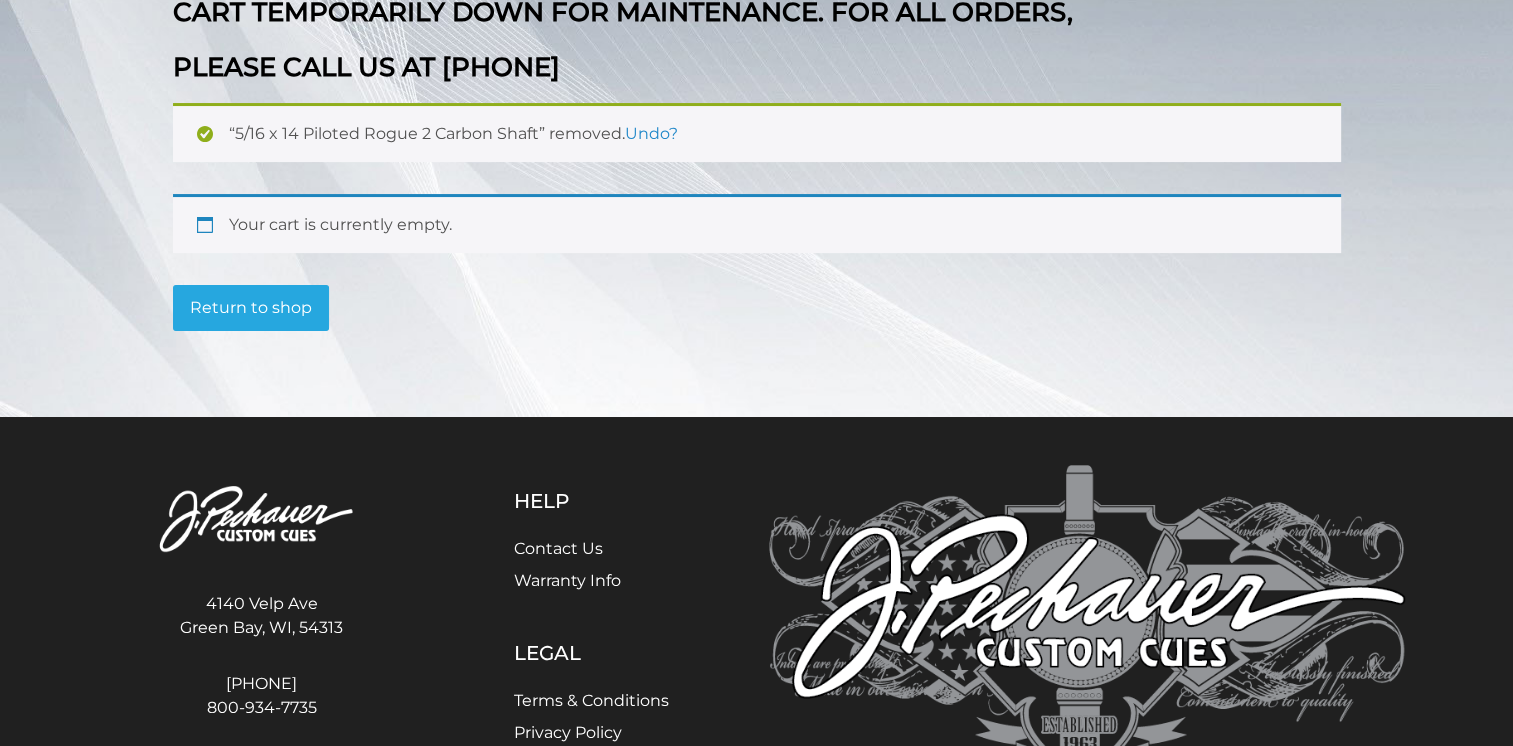 scroll, scrollTop: 279, scrollLeft: 0, axis: vertical 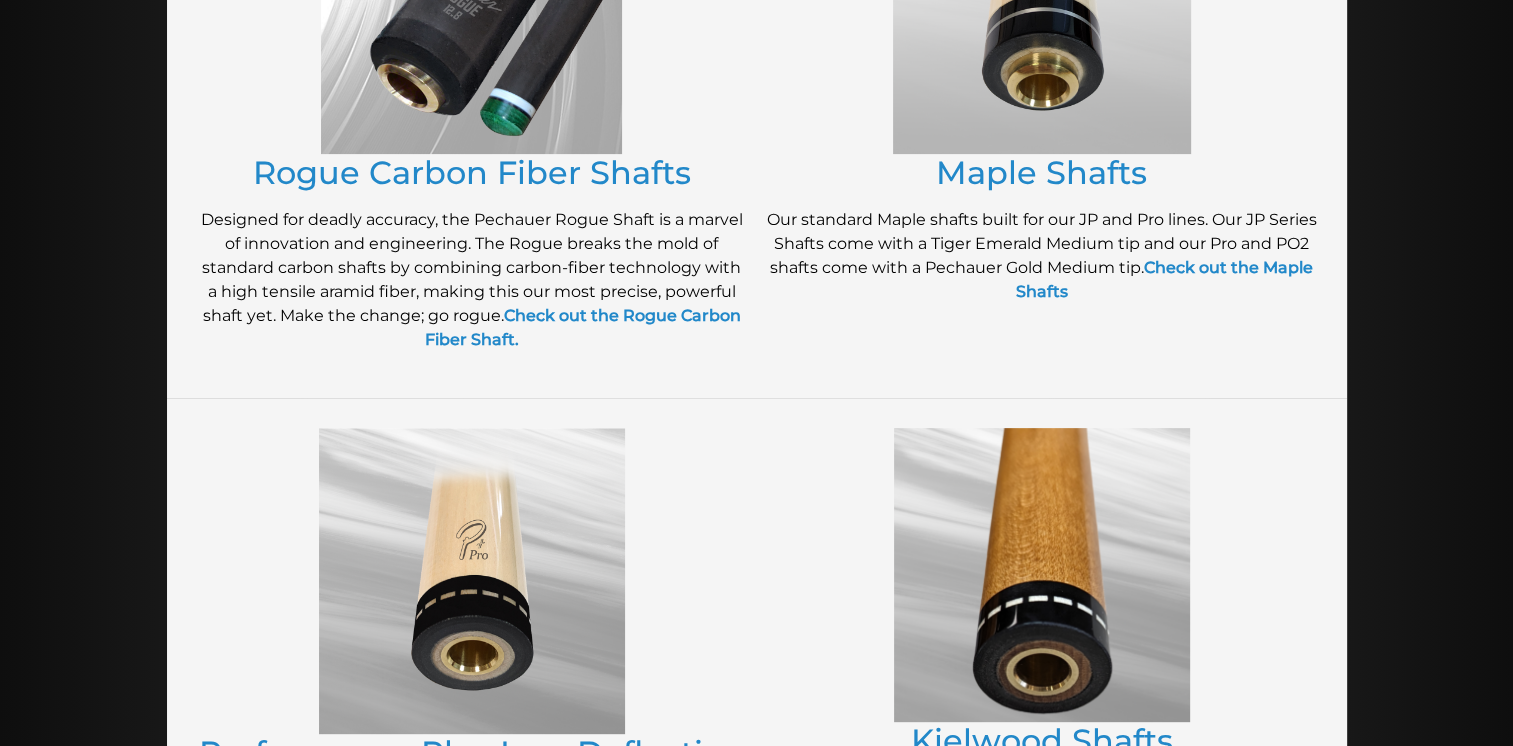 click on "Rogue Carbon Fiber Shafts" at bounding box center (472, 172) 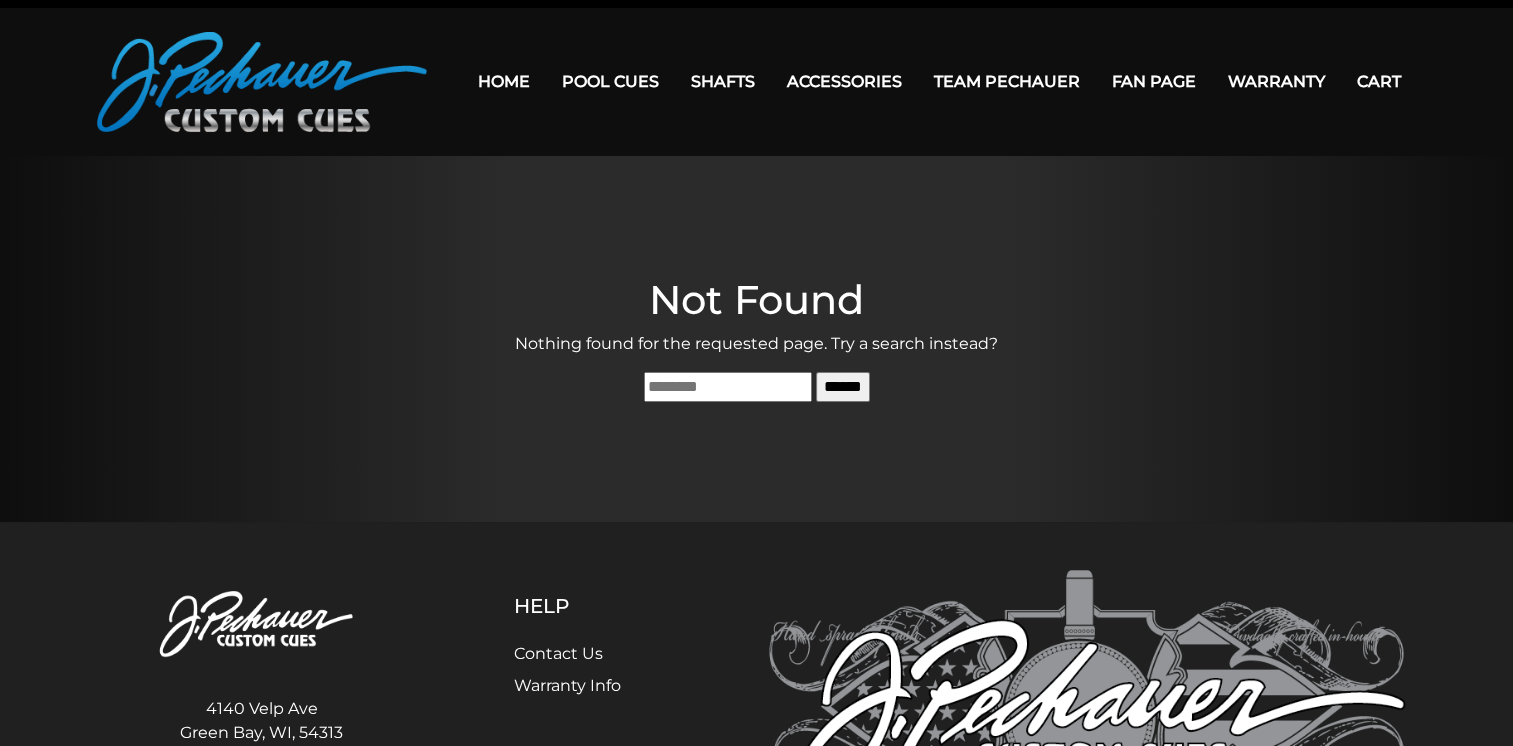 scroll, scrollTop: 50, scrollLeft: 0, axis: vertical 